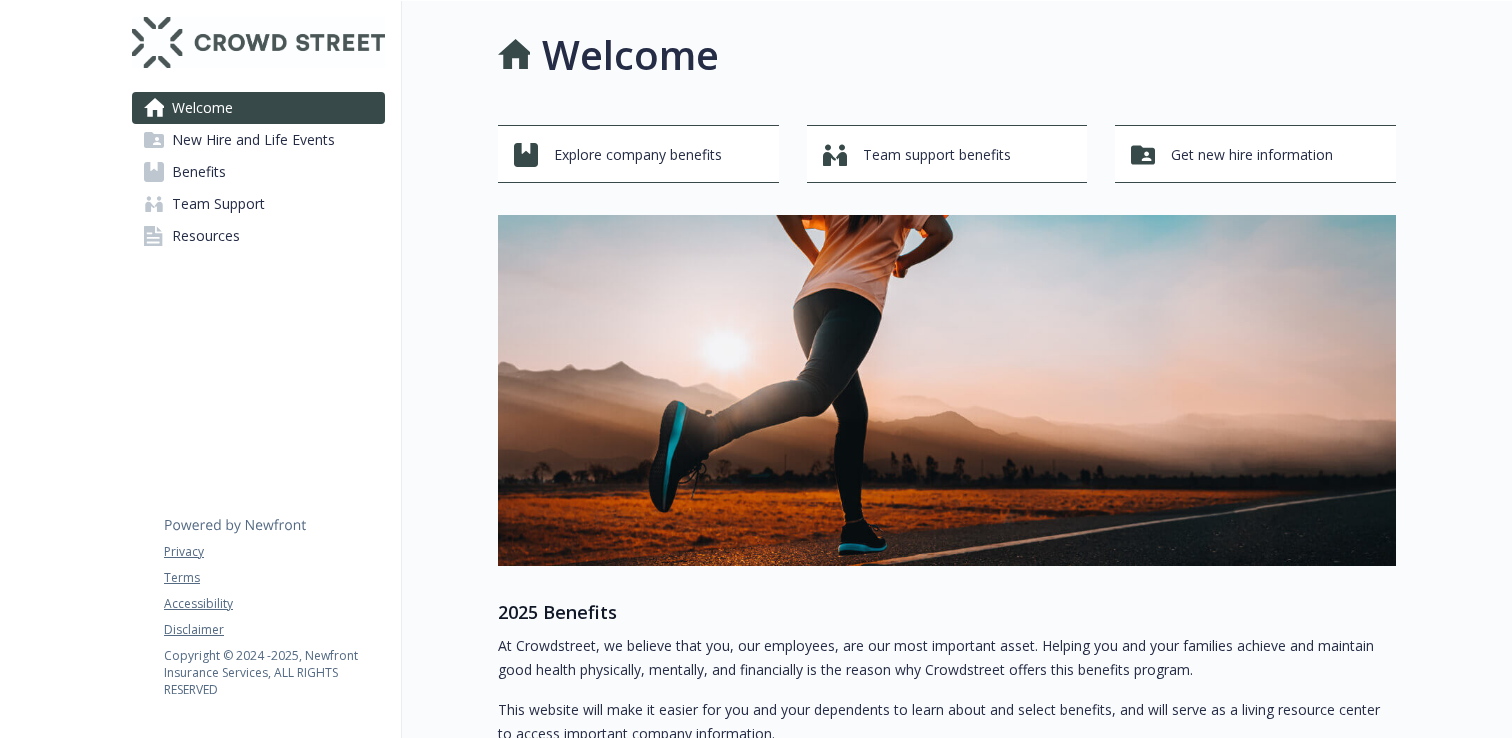 scroll, scrollTop: 0, scrollLeft: 0, axis: both 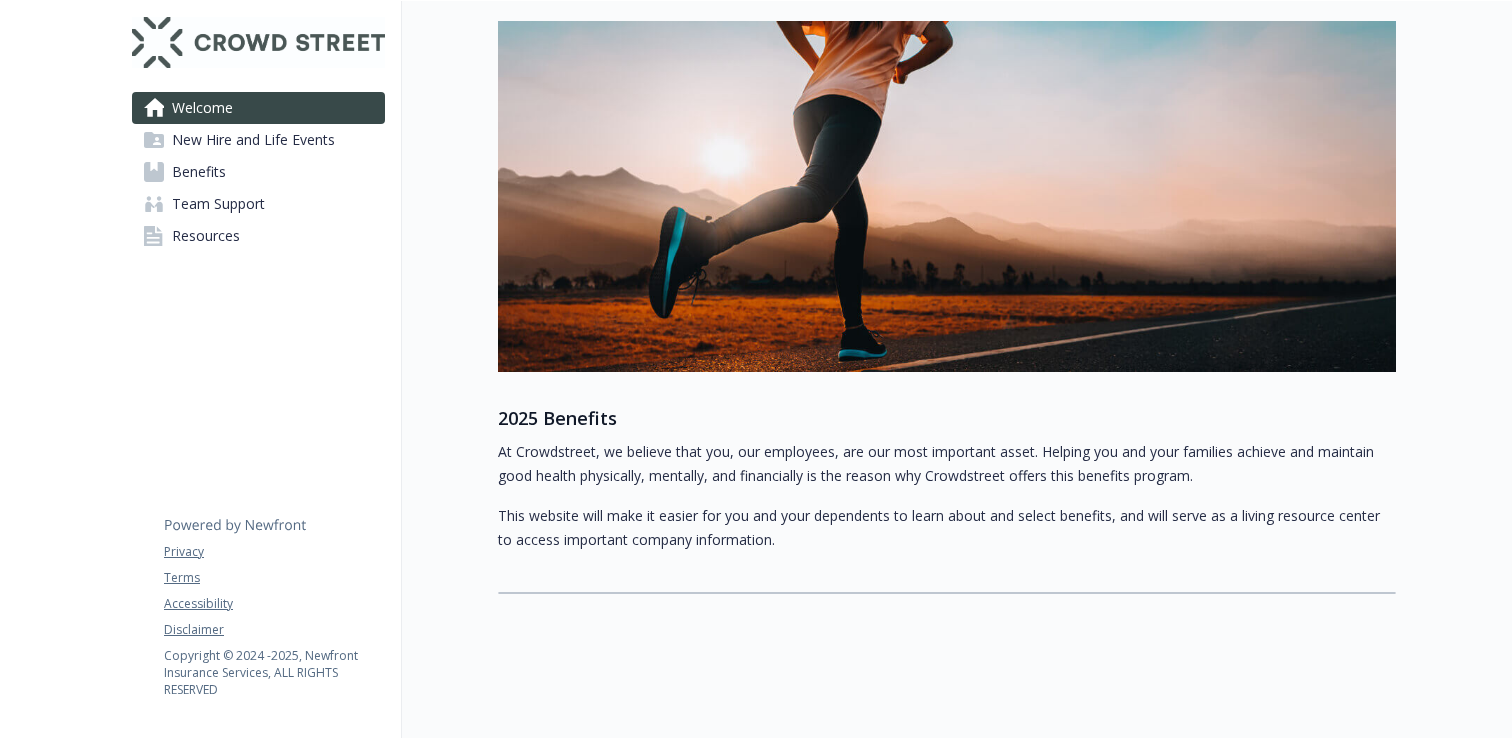 click on "New Hire and Life Events" at bounding box center [253, 140] 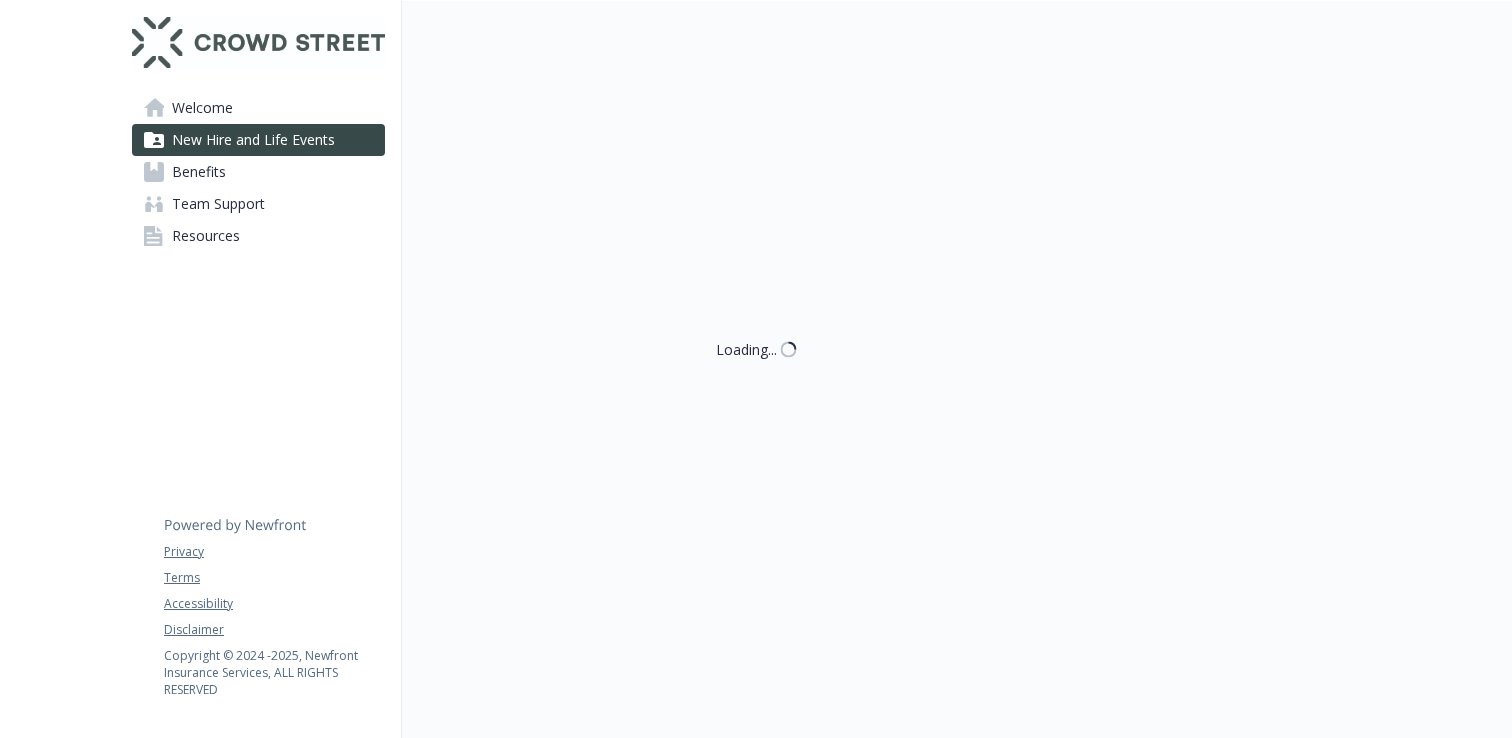 scroll, scrollTop: 194, scrollLeft: 0, axis: vertical 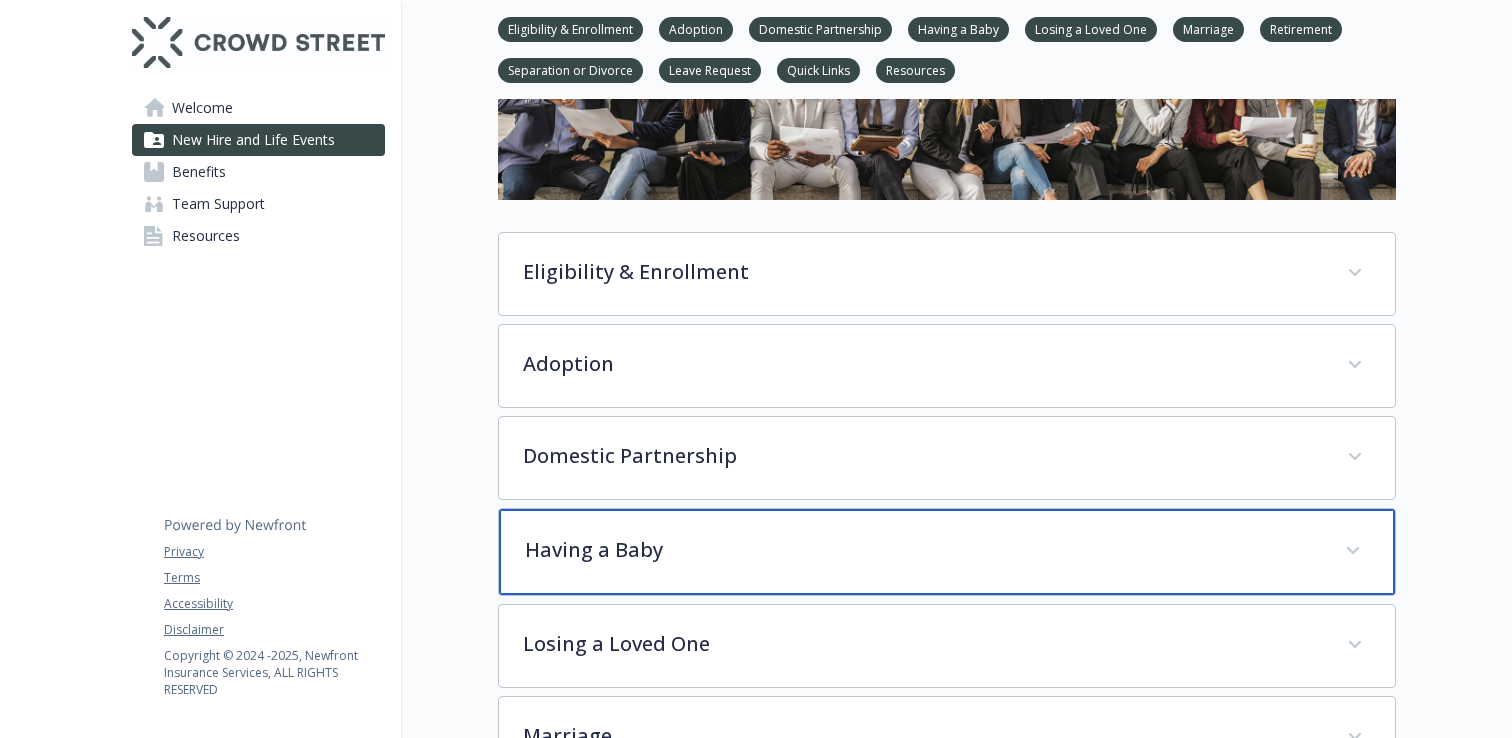 click on "Having a Baby" at bounding box center (947, 552) 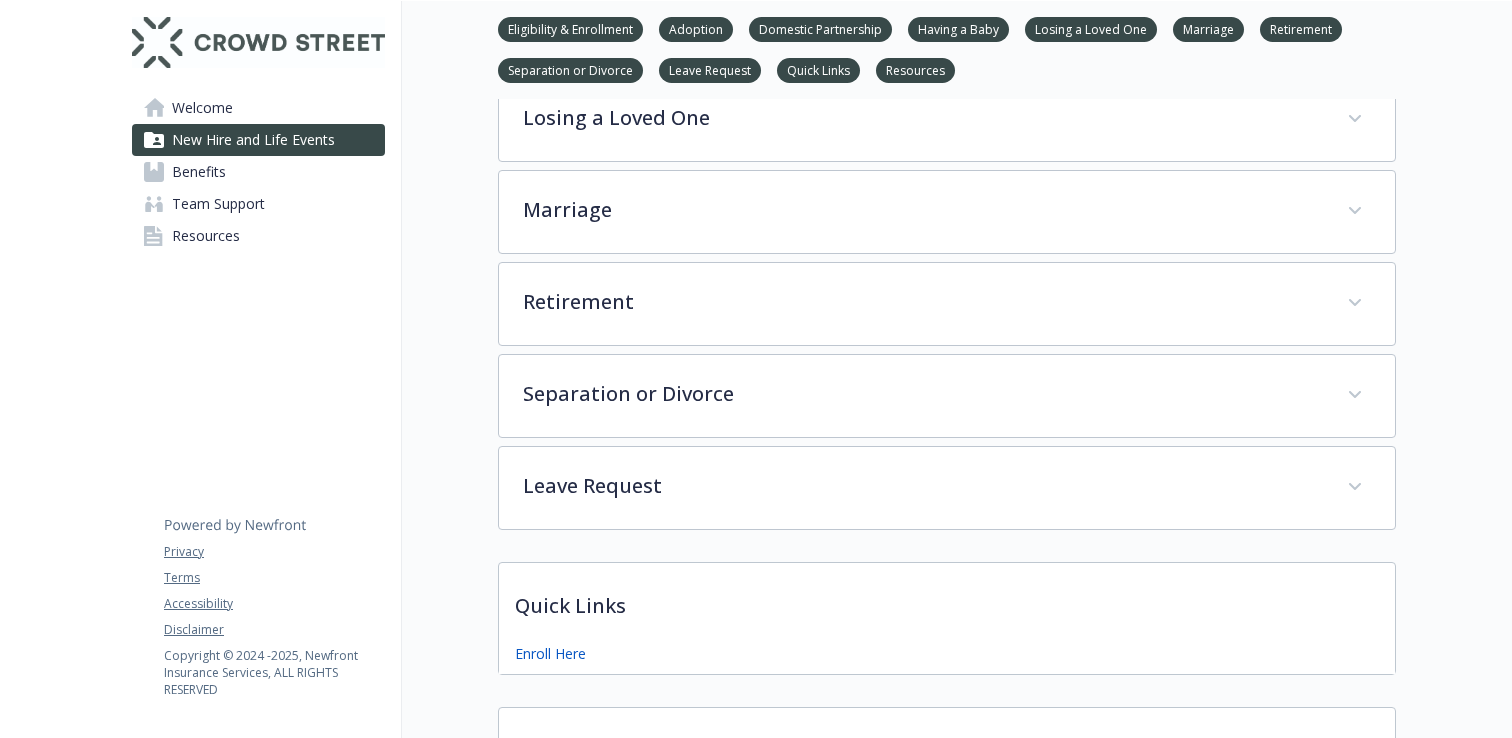 scroll, scrollTop: 1627, scrollLeft: 0, axis: vertical 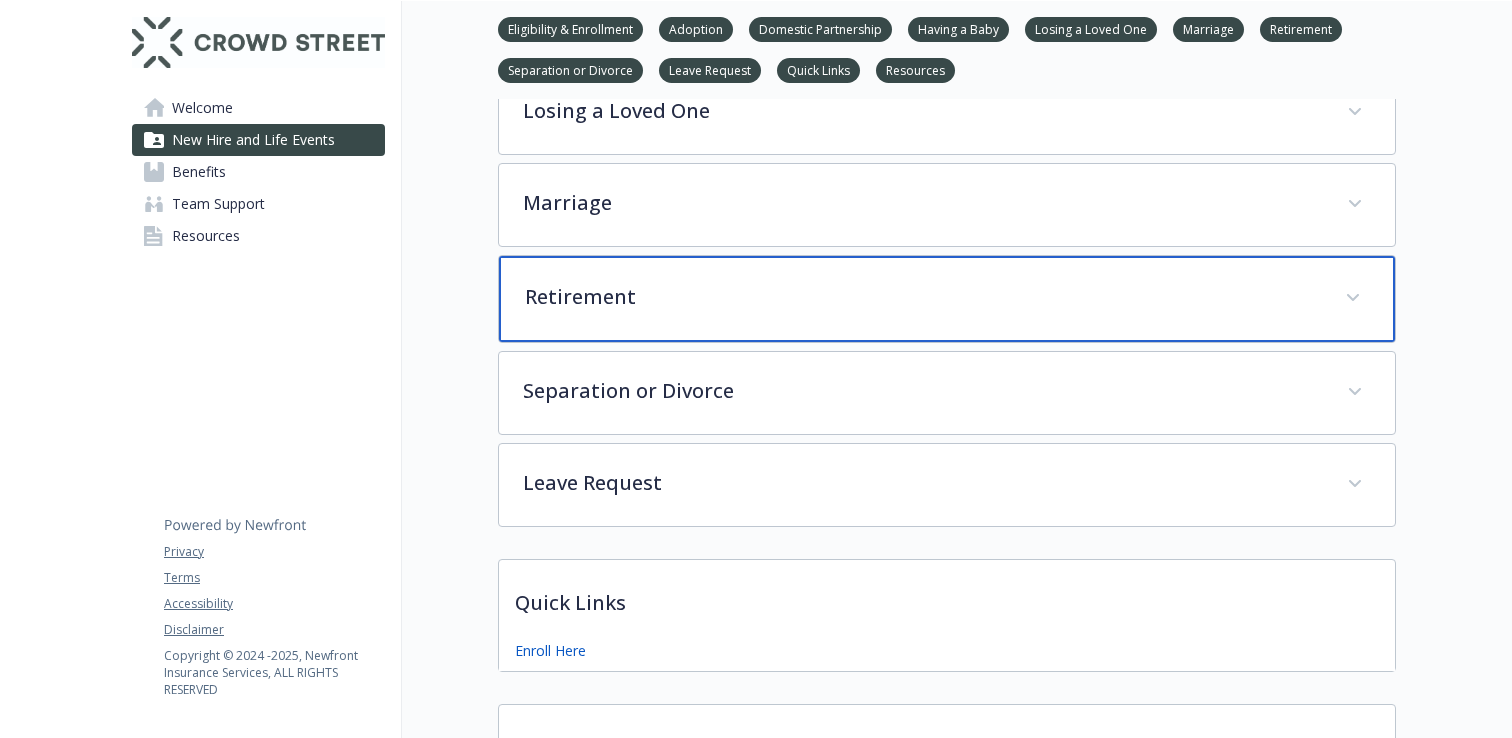 click on "Retirement" at bounding box center [923, 297] 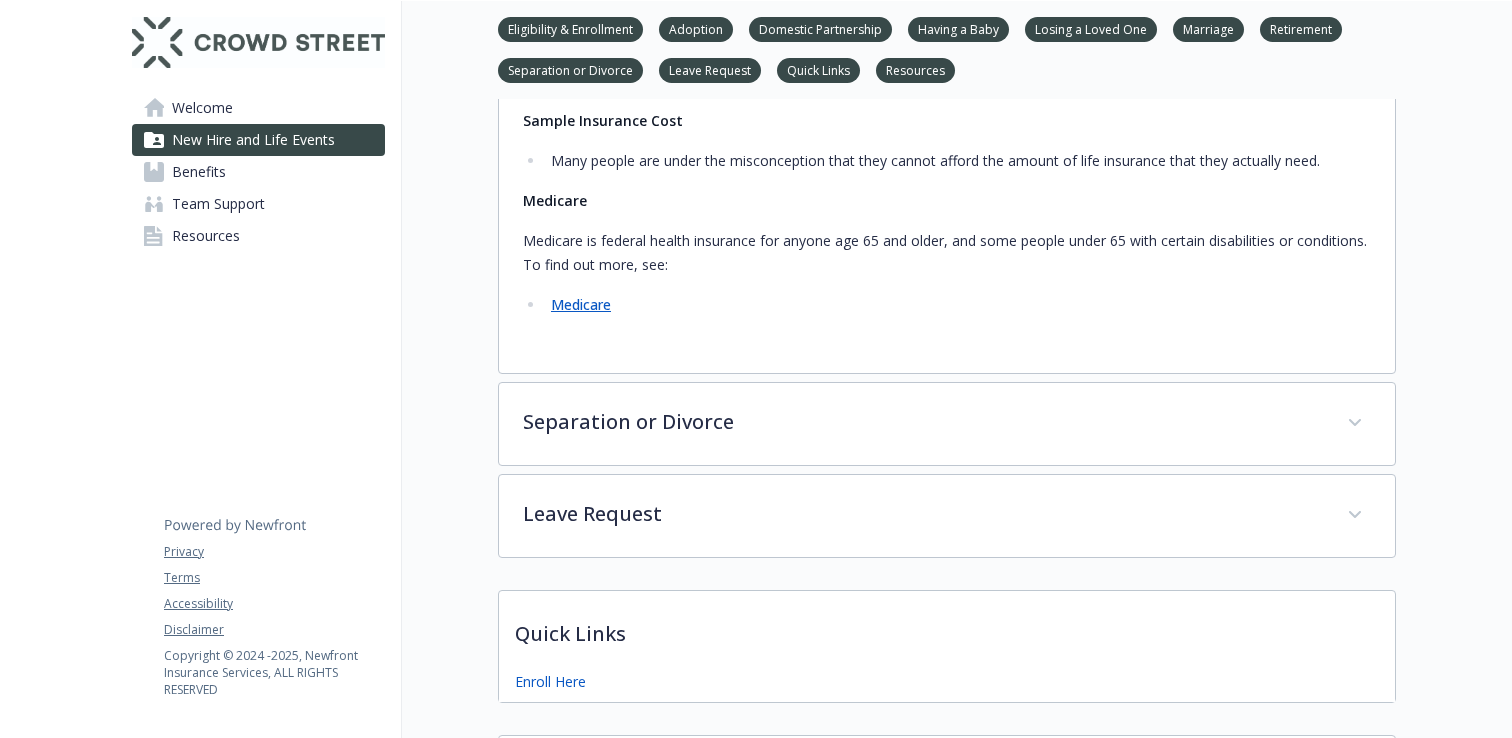 scroll, scrollTop: 2405, scrollLeft: 0, axis: vertical 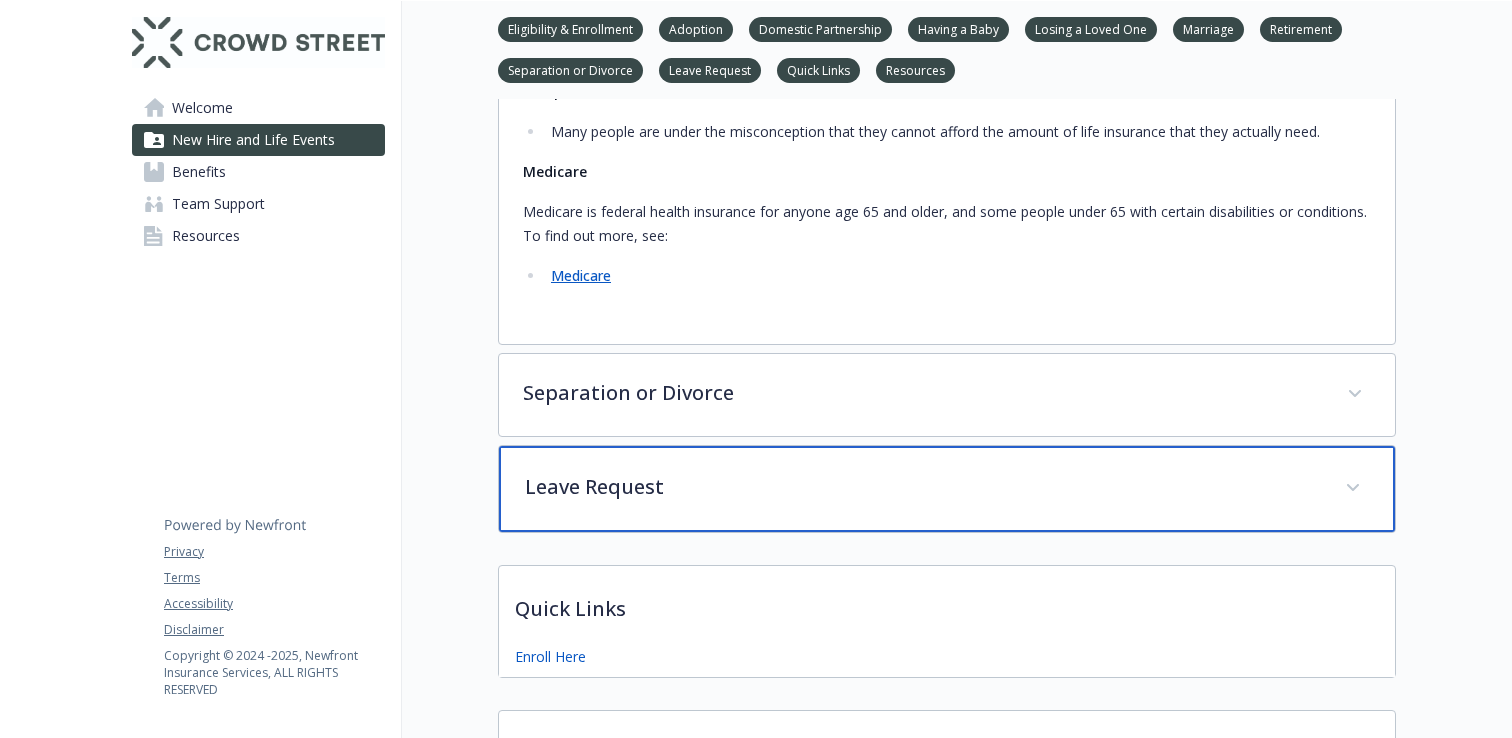 click on "Leave Request" at bounding box center (923, 487) 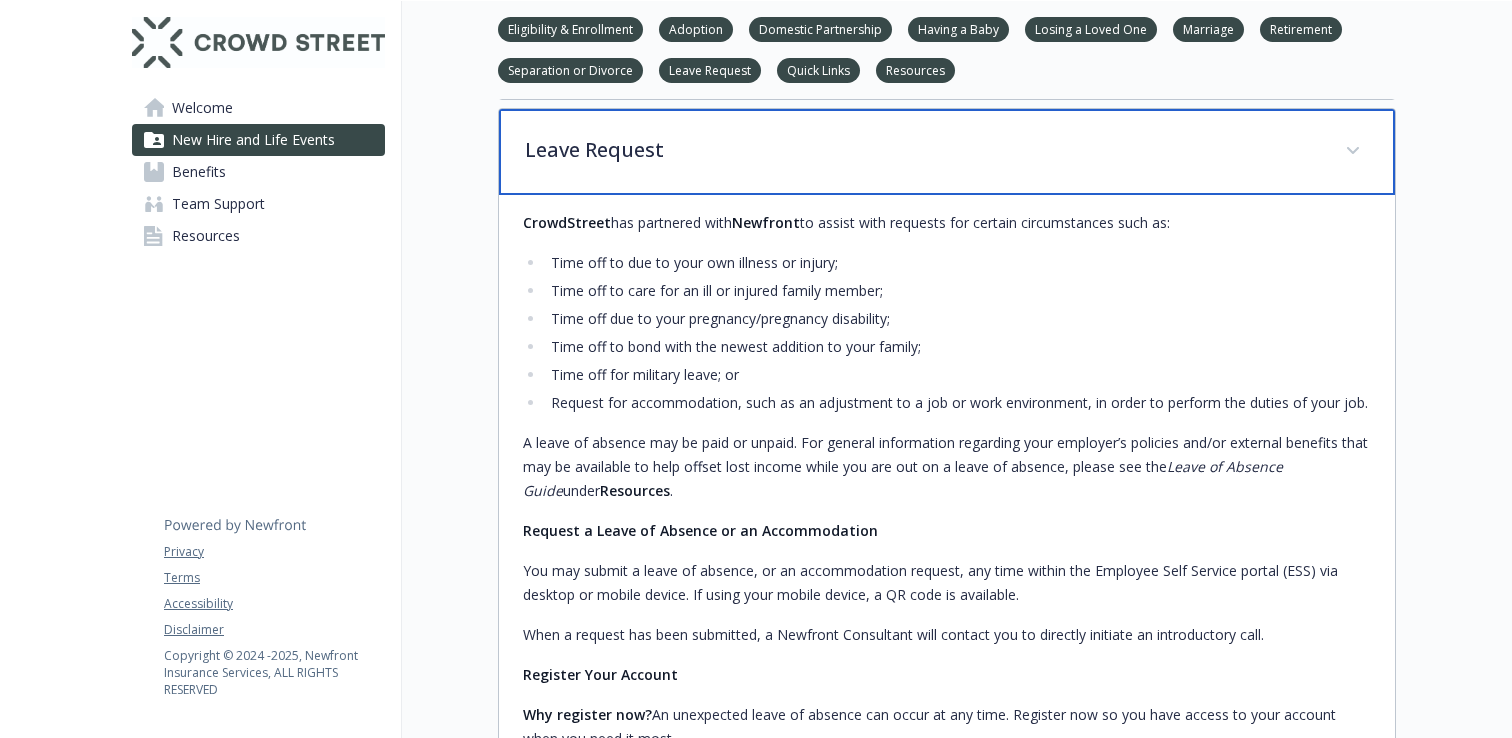 scroll, scrollTop: 2745, scrollLeft: 0, axis: vertical 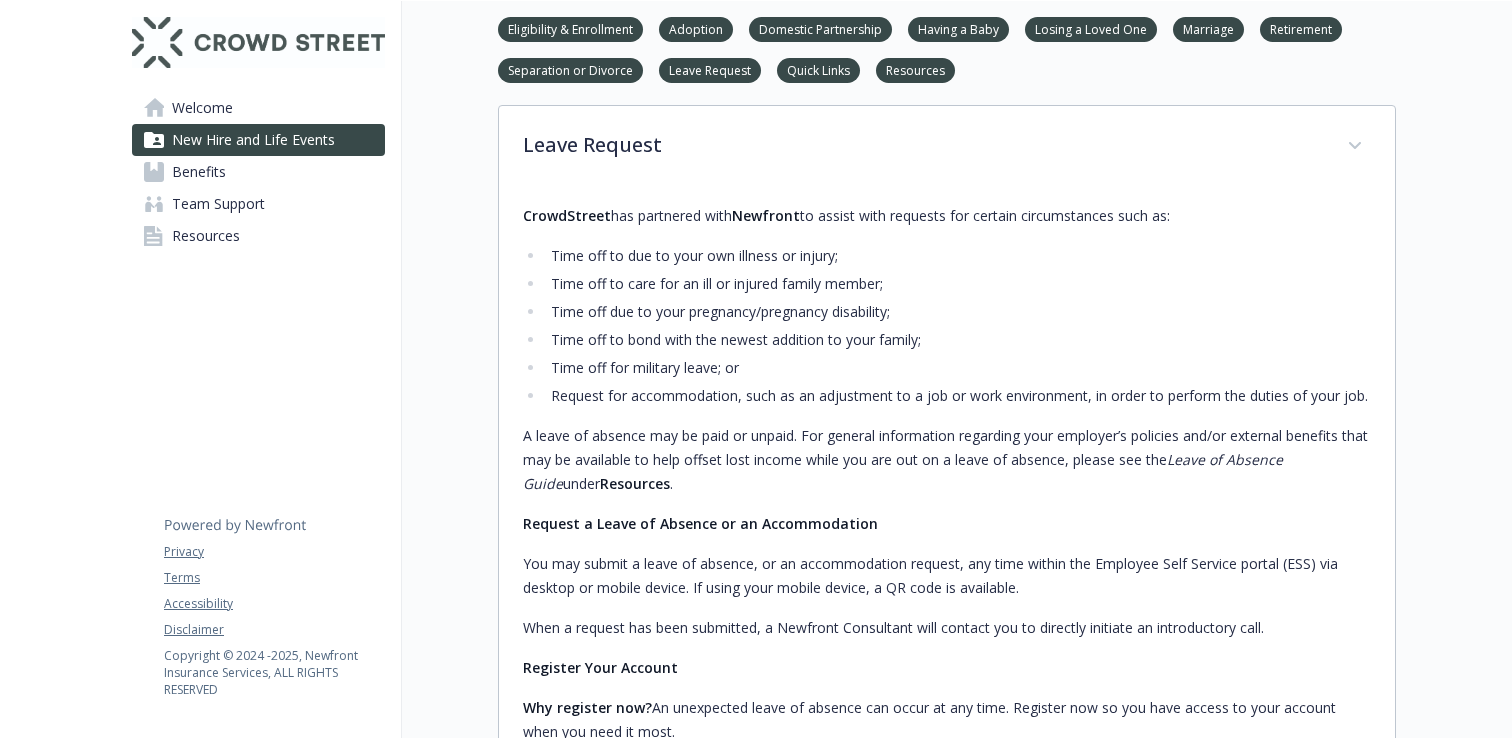click on "Benefits" at bounding box center (258, 172) 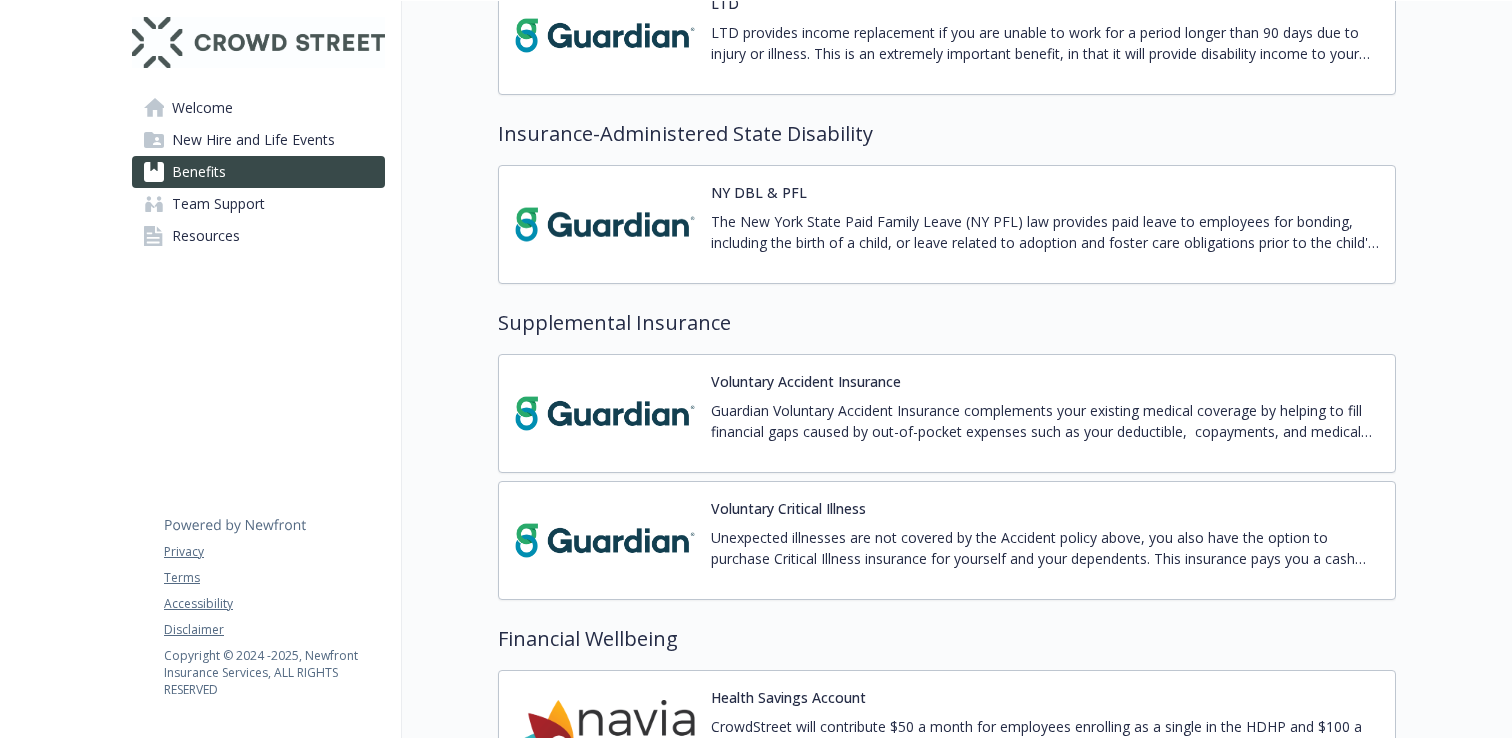 scroll, scrollTop: 1638, scrollLeft: 0, axis: vertical 